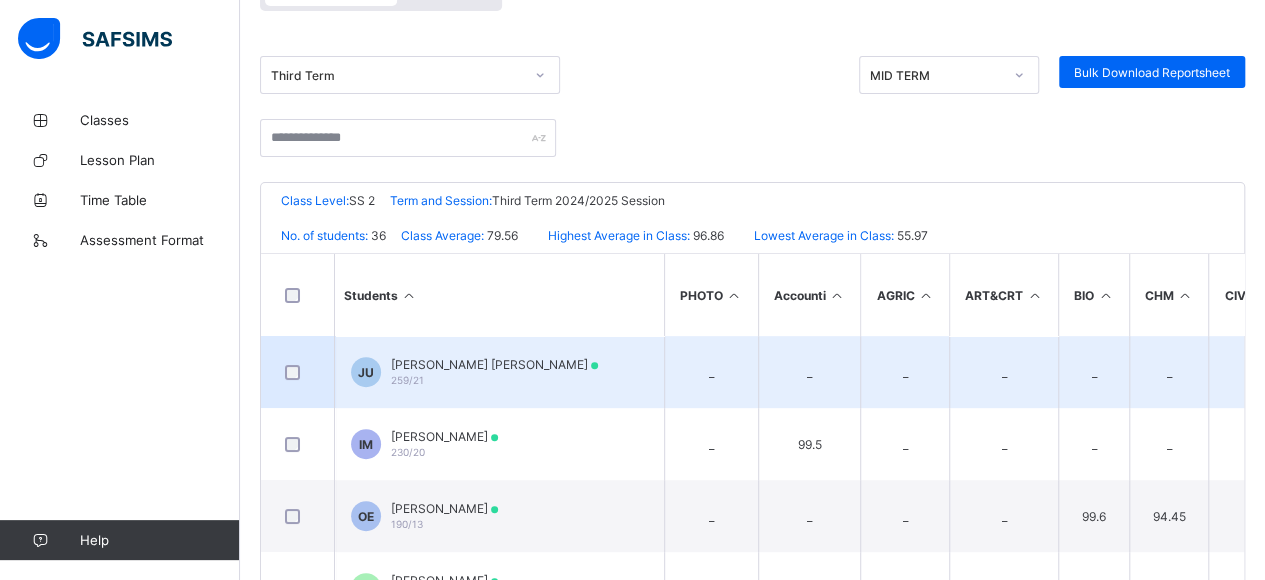 scroll, scrollTop: 300, scrollLeft: 0, axis: vertical 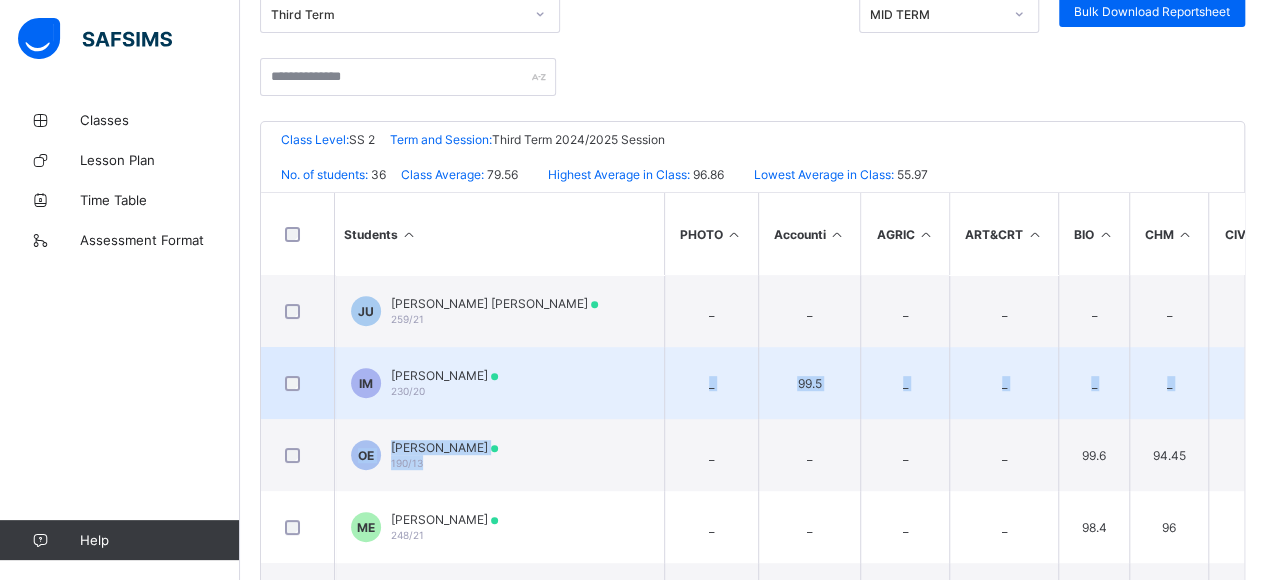 drag, startPoint x: 520, startPoint y: 445, endPoint x: 498, endPoint y: 403, distance: 47.41308 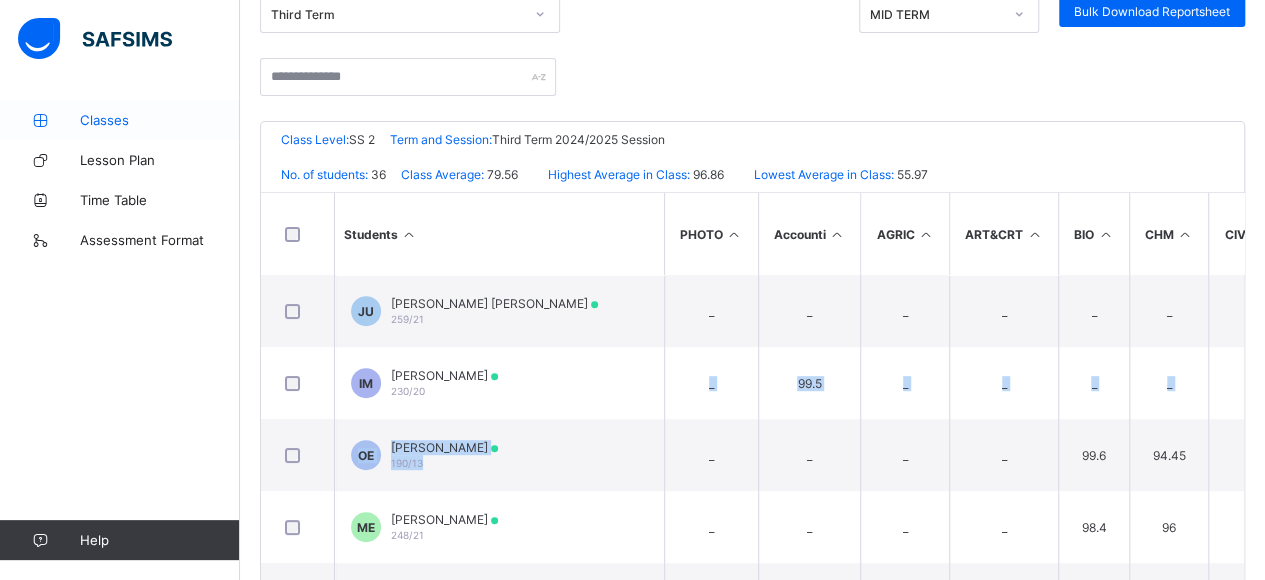 click on "Classes" at bounding box center (160, 120) 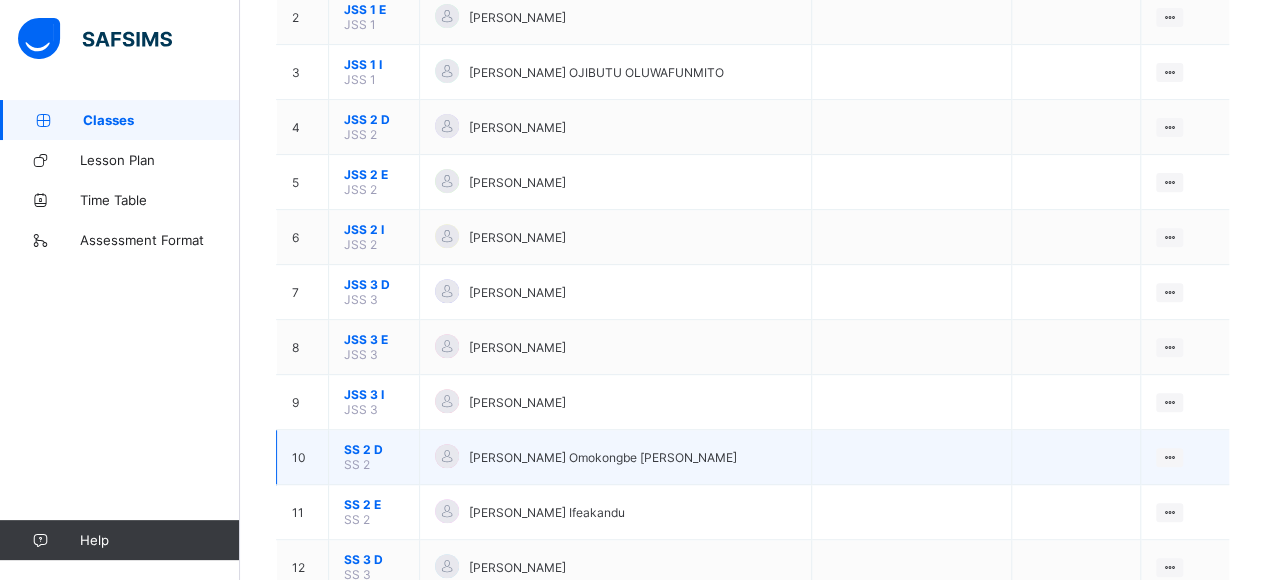 scroll, scrollTop: 388, scrollLeft: 0, axis: vertical 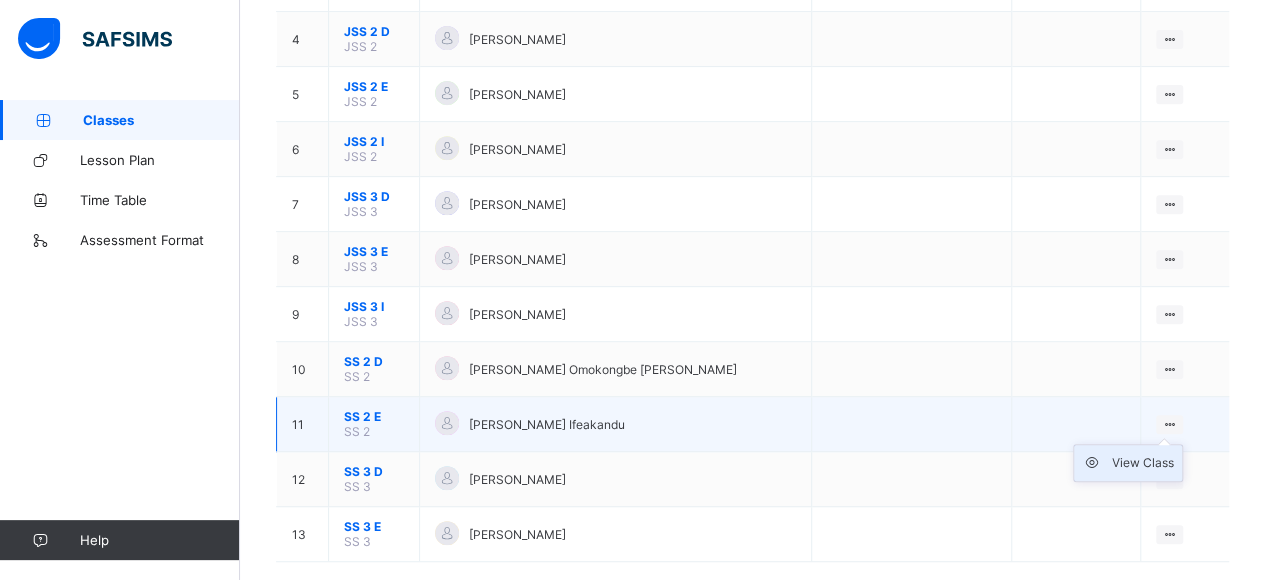 click on "View Class" at bounding box center (1143, 463) 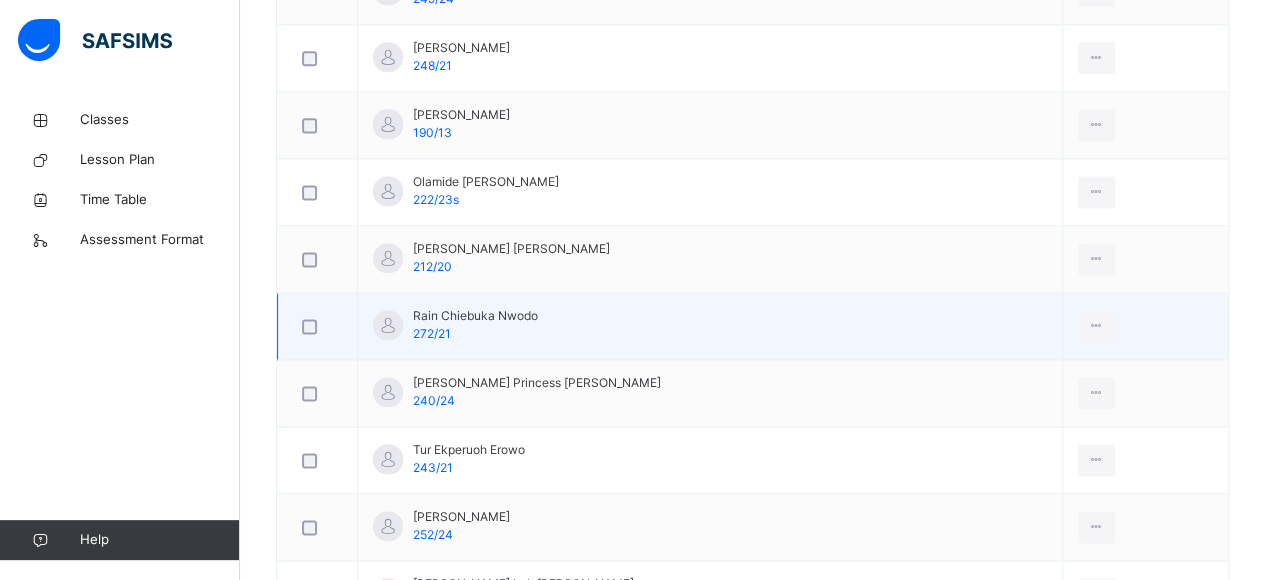 scroll, scrollTop: 1400, scrollLeft: 0, axis: vertical 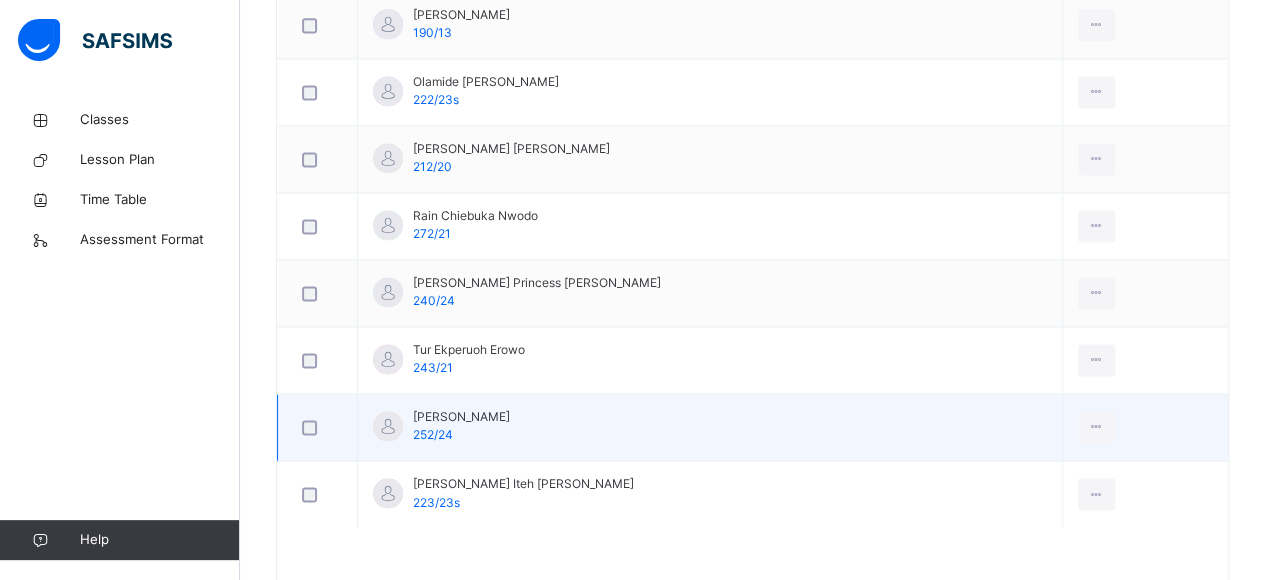 click on "[PERSON_NAME] 252/24" at bounding box center (710, 427) 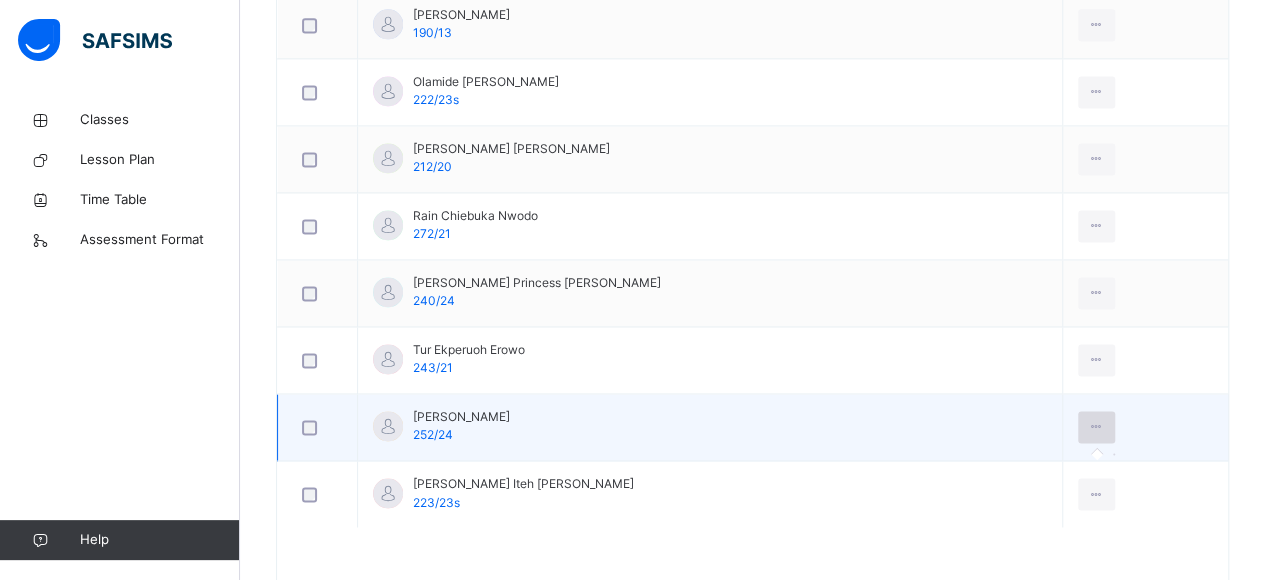 click at bounding box center [1096, 427] 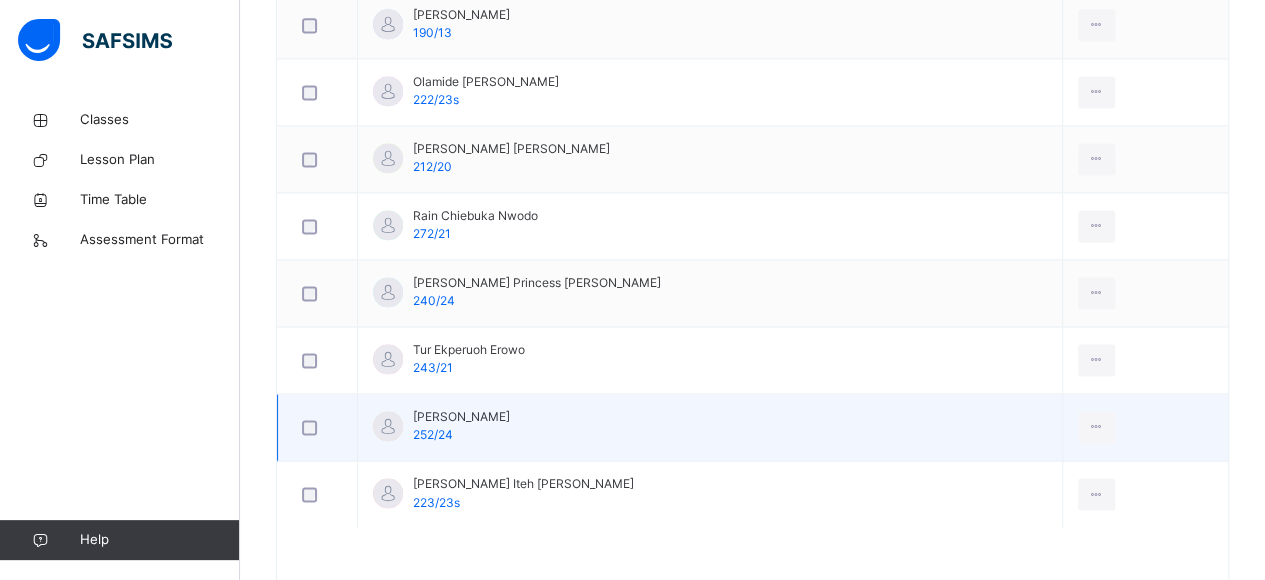 click on "[PERSON_NAME]" at bounding box center [461, 417] 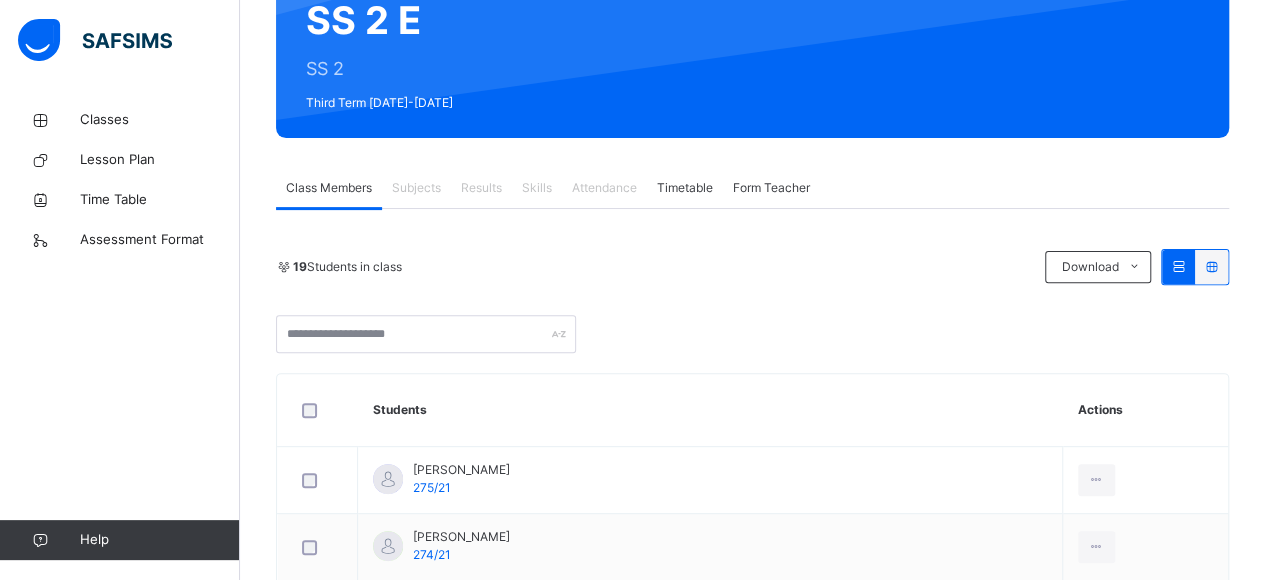 scroll, scrollTop: 200, scrollLeft: 0, axis: vertical 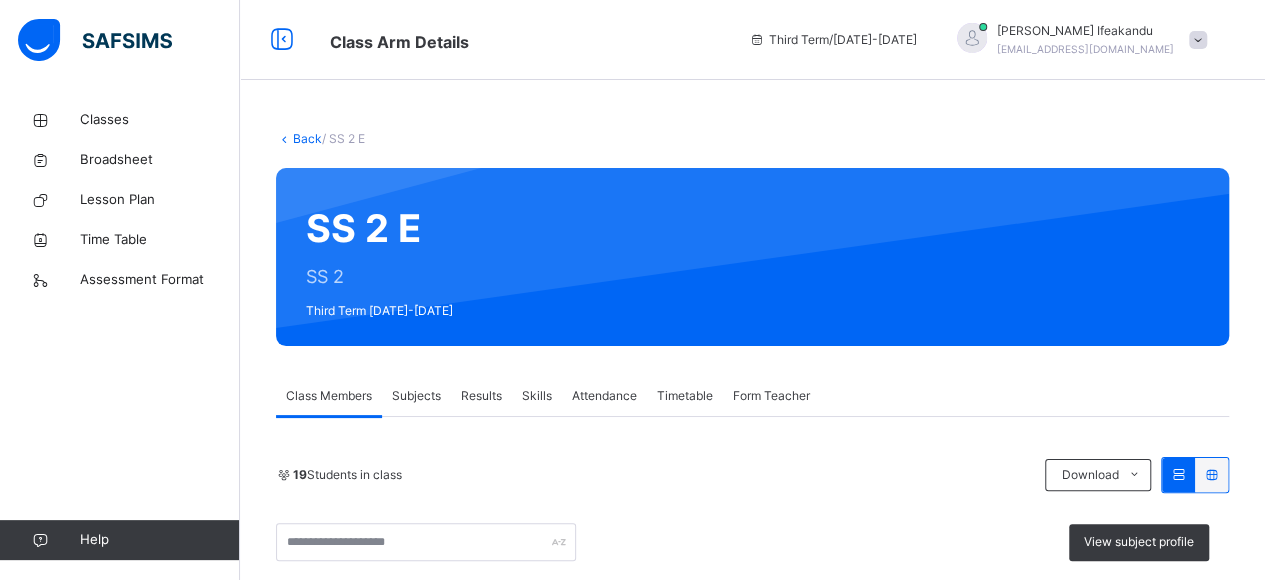 click on "Results" at bounding box center [481, 396] 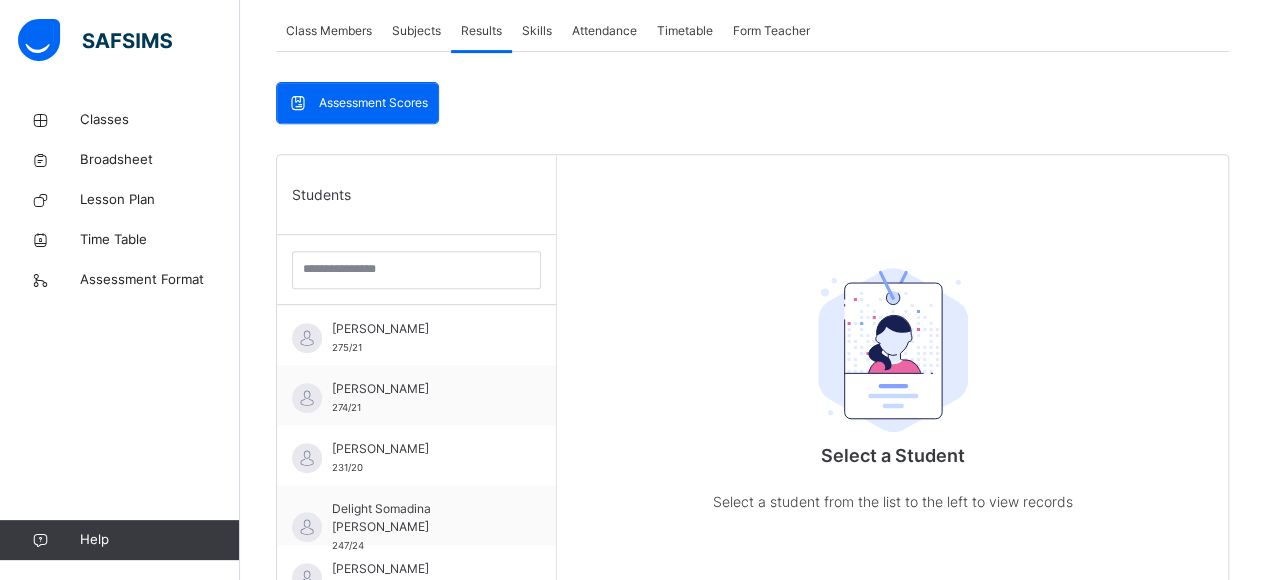scroll, scrollTop: 400, scrollLeft: 0, axis: vertical 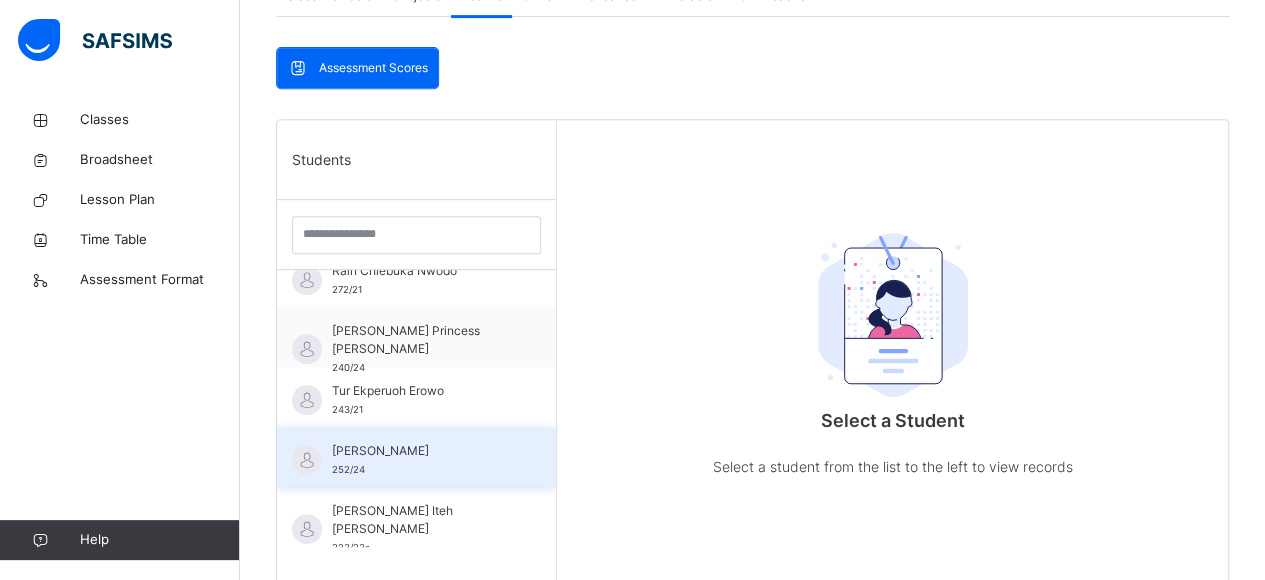click on "[PERSON_NAME] 252/24" at bounding box center (421, 460) 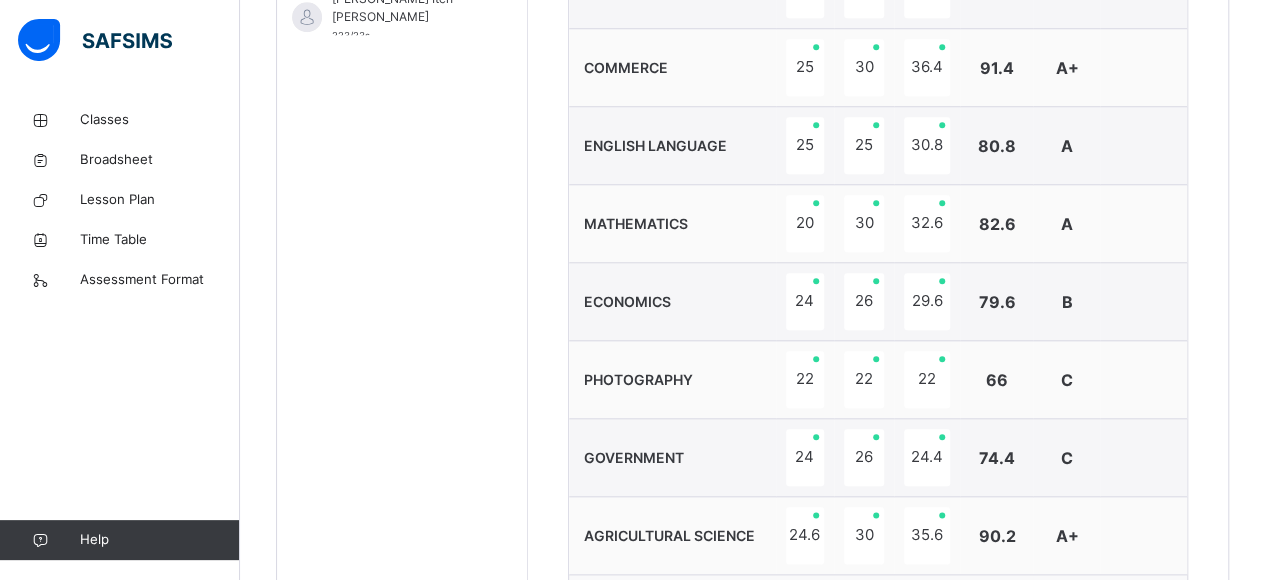 scroll, scrollTop: 900, scrollLeft: 0, axis: vertical 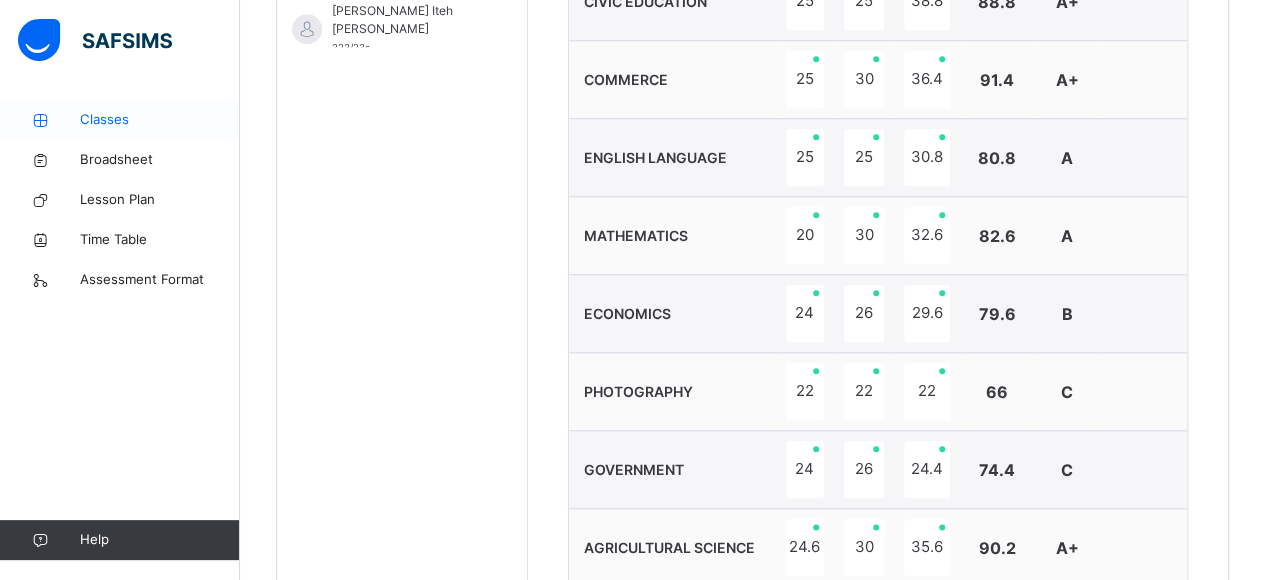 click on "Classes" at bounding box center (120, 120) 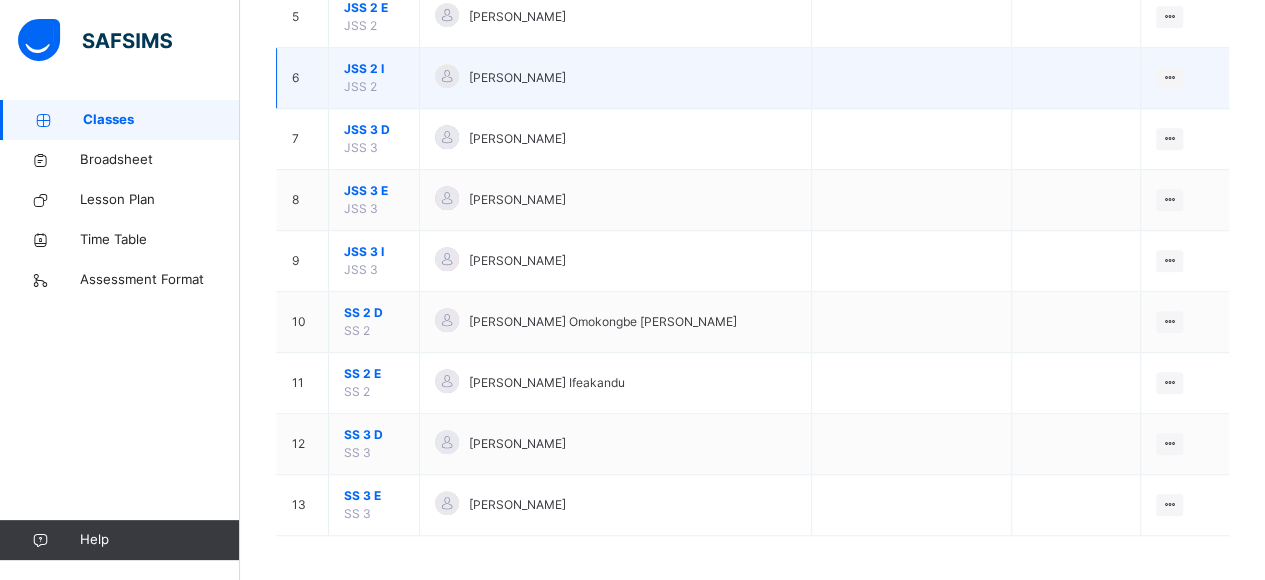 scroll, scrollTop: 496, scrollLeft: 0, axis: vertical 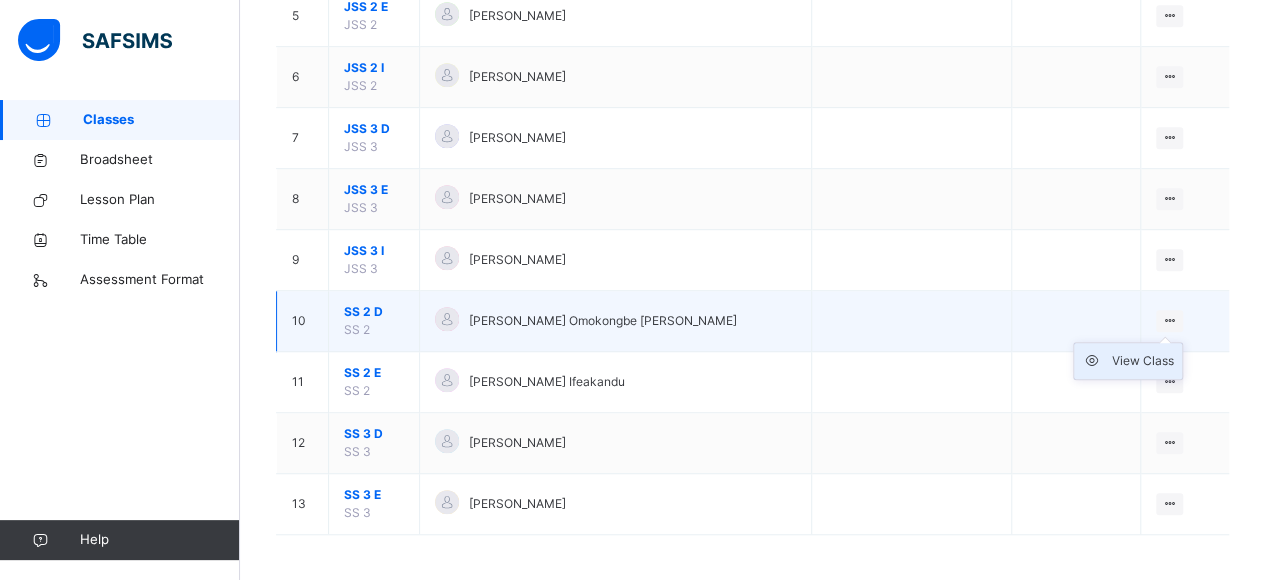 click on "View Class" at bounding box center [1143, 361] 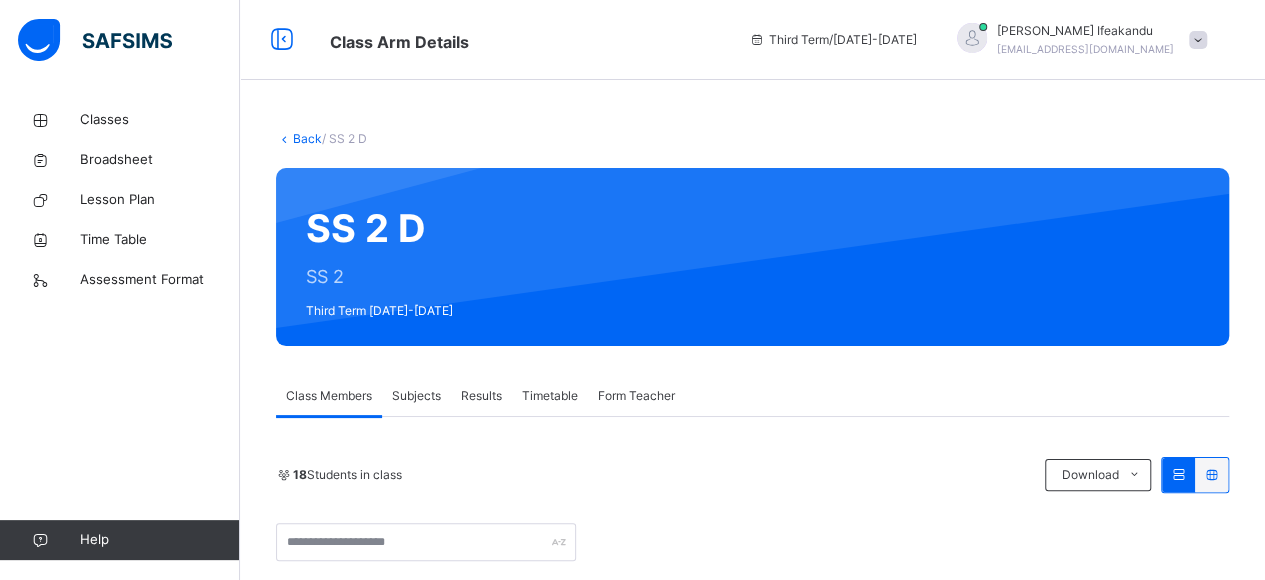 click on "Results" at bounding box center [481, 396] 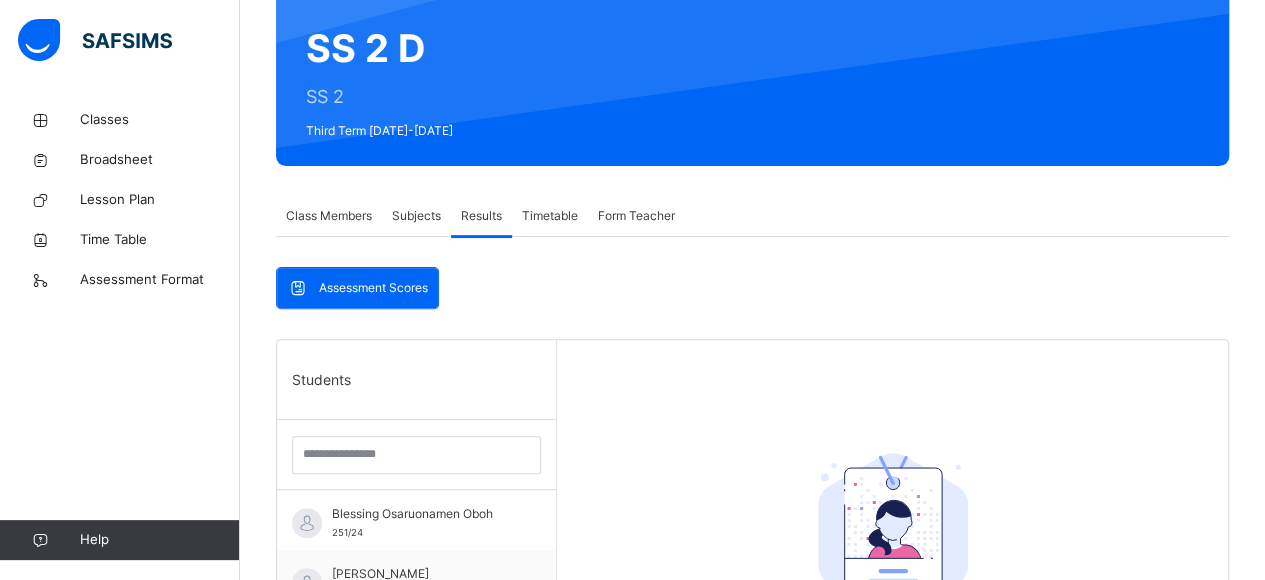 scroll, scrollTop: 300, scrollLeft: 0, axis: vertical 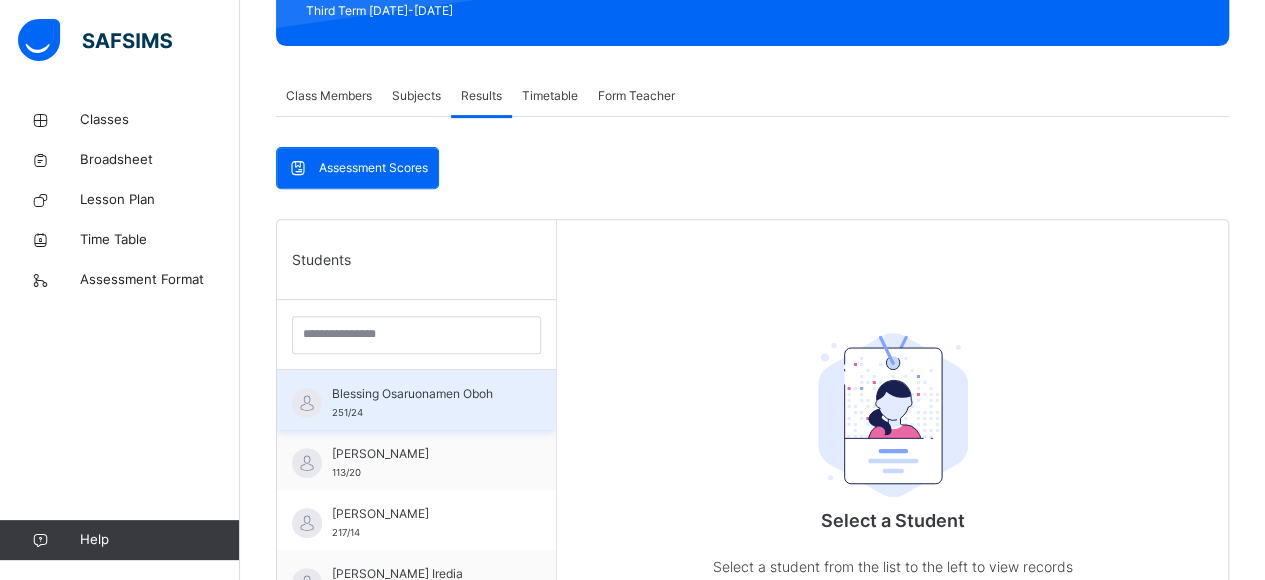 click at bounding box center [307, 403] 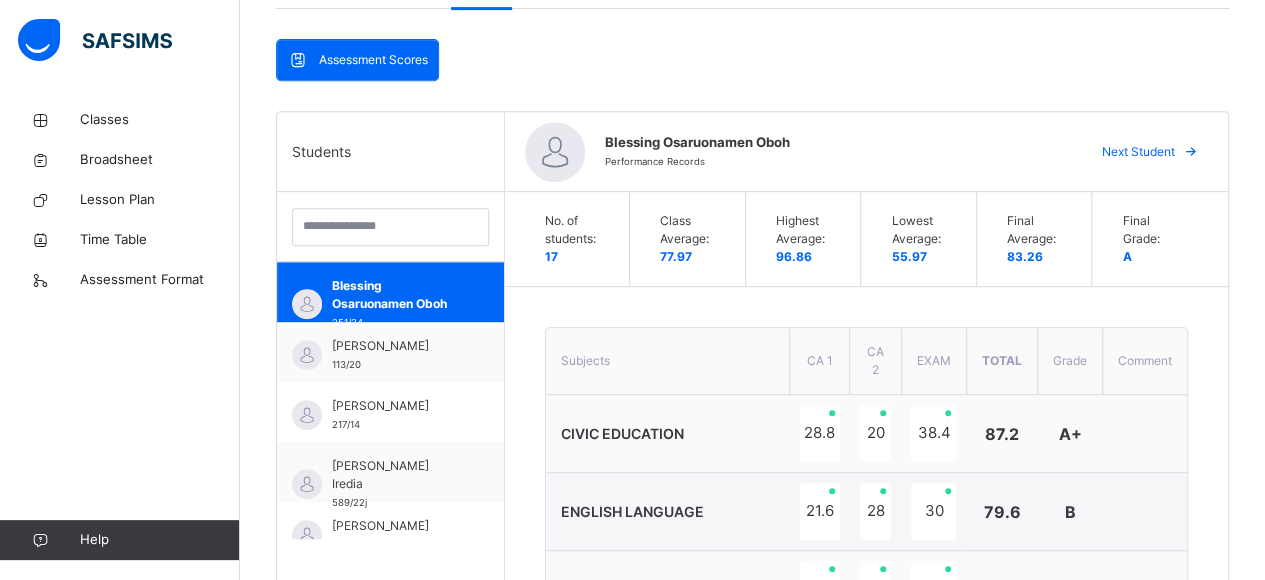scroll, scrollTop: 400, scrollLeft: 0, axis: vertical 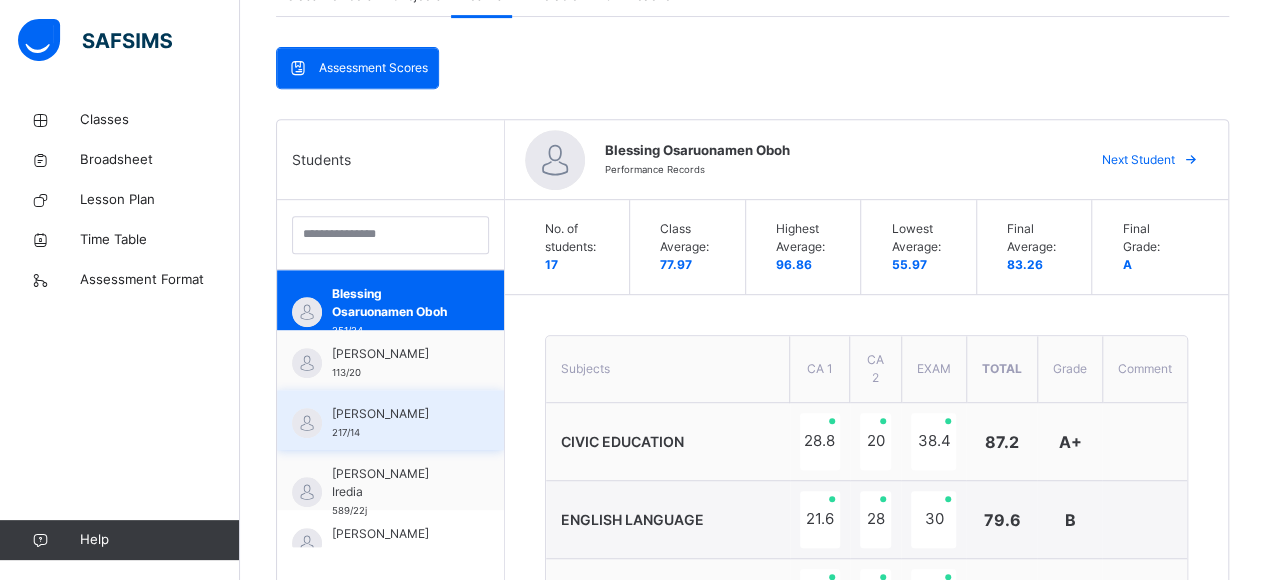 click on "[PERSON_NAME]" at bounding box center [395, 414] 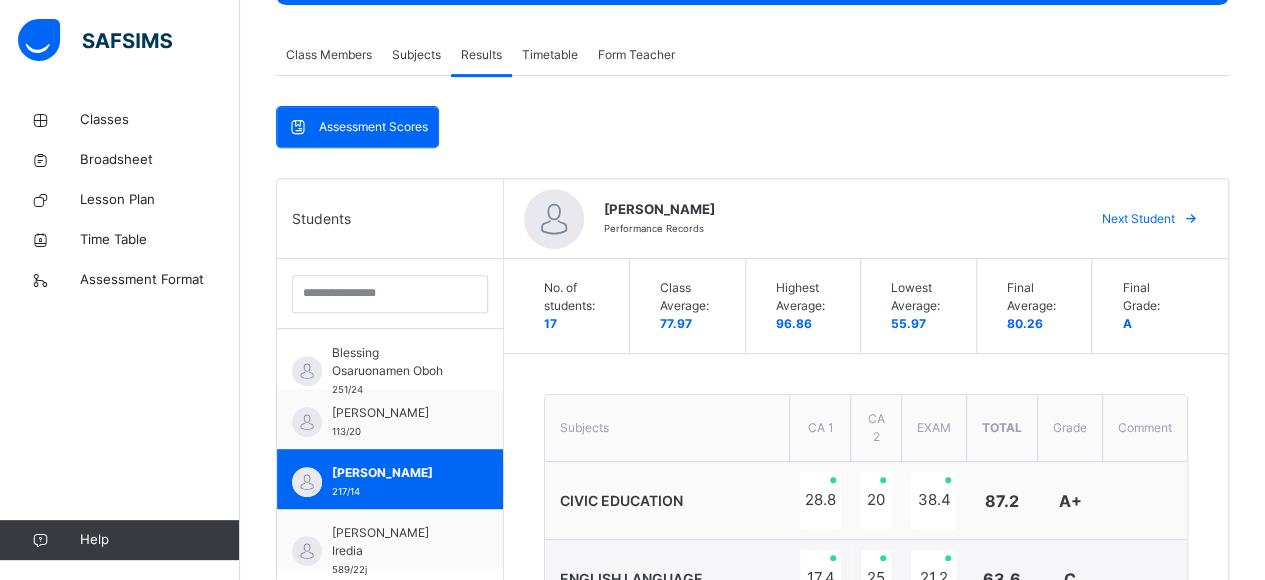 scroll, scrollTop: 347, scrollLeft: 0, axis: vertical 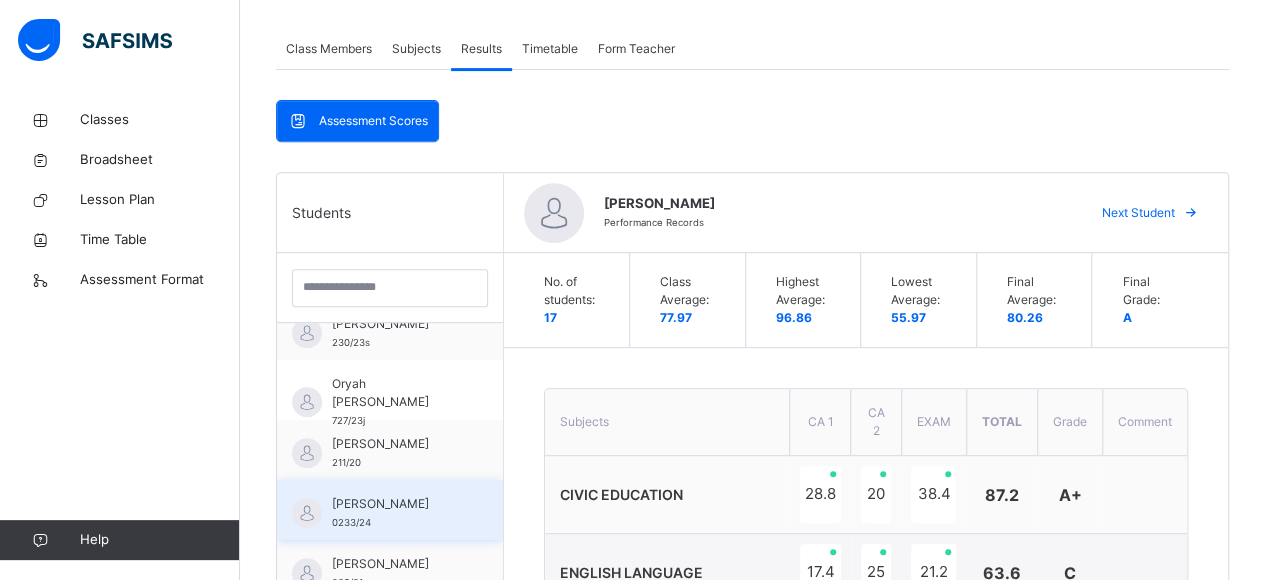 click on "[PERSON_NAME]" at bounding box center (395, 504) 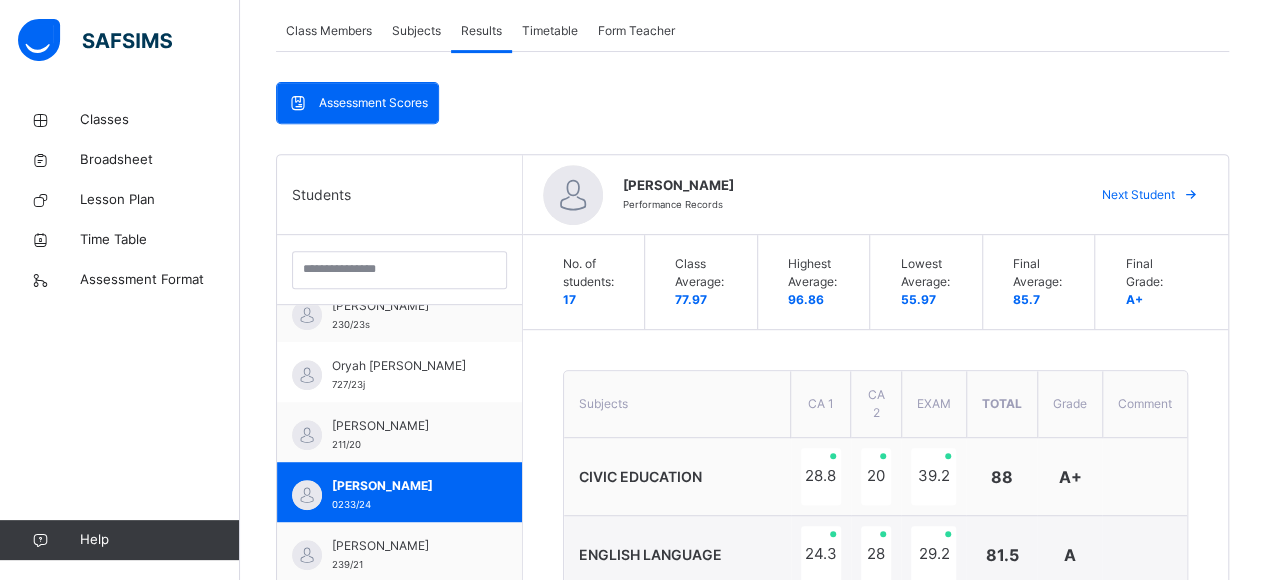 scroll, scrollTop: 347, scrollLeft: 0, axis: vertical 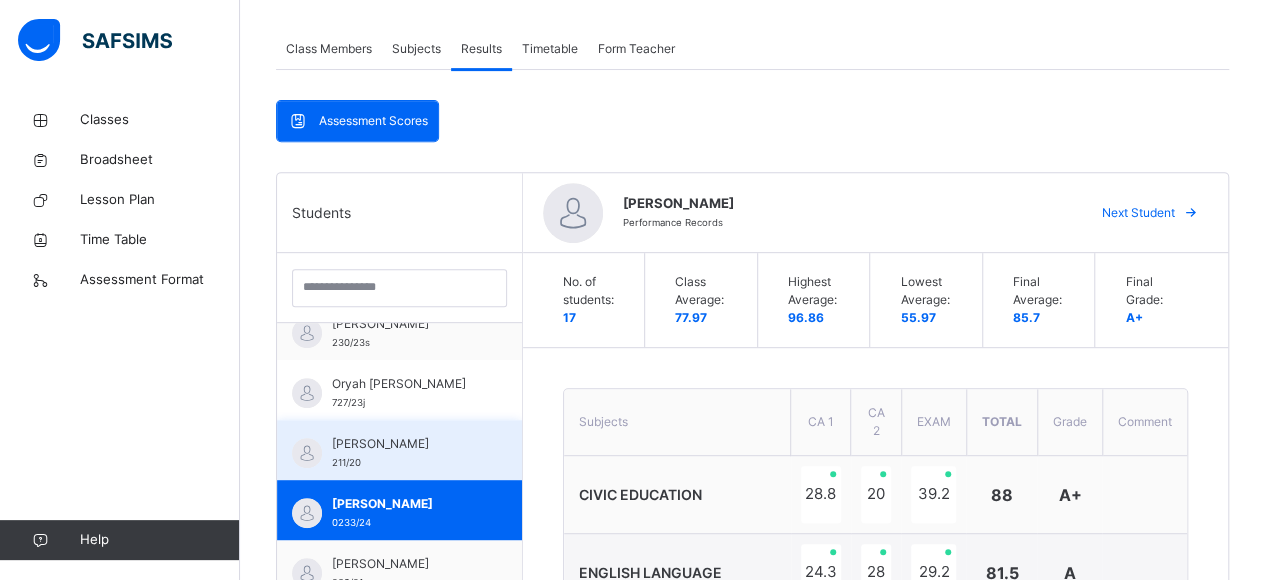 click at bounding box center [307, 453] 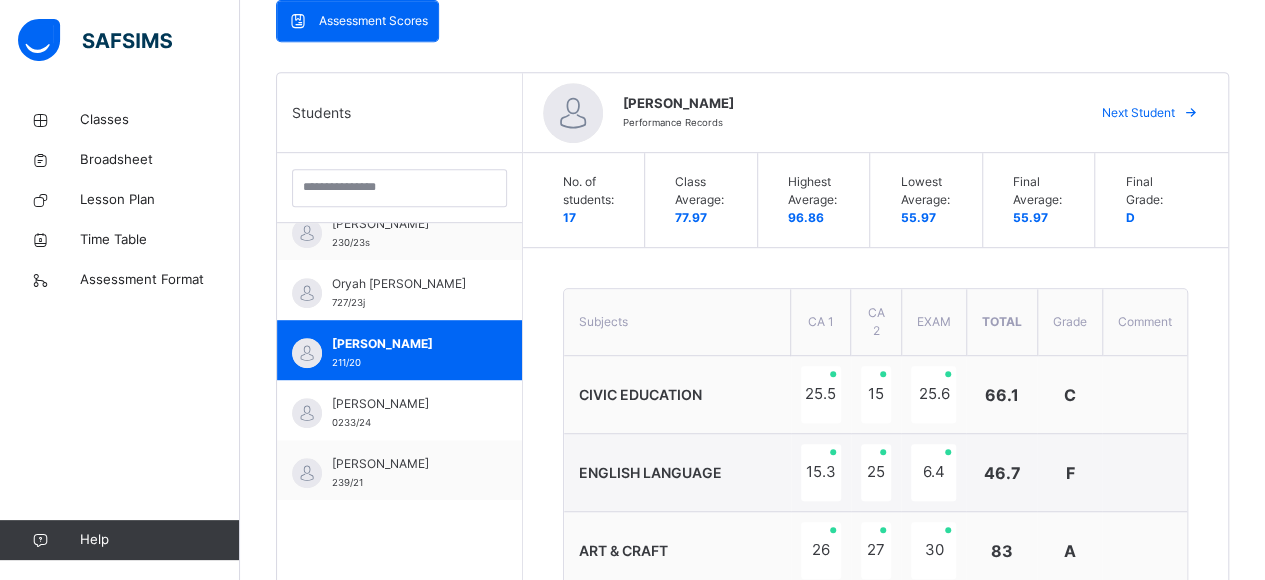 scroll, scrollTop: 0, scrollLeft: 0, axis: both 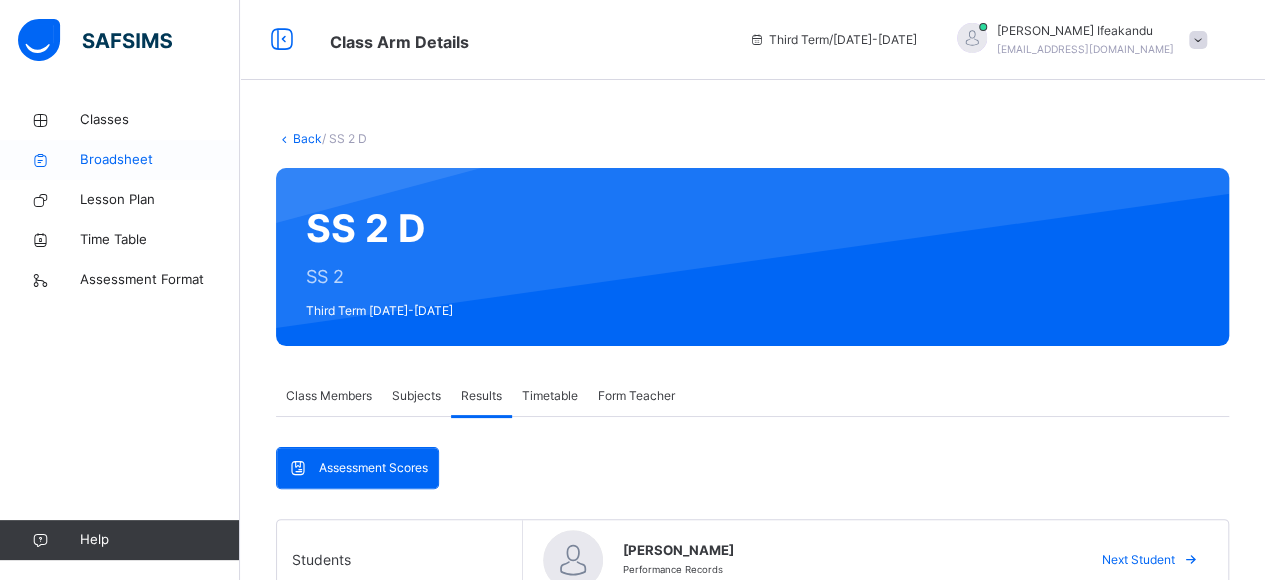 click on "Broadsheet" at bounding box center (160, 160) 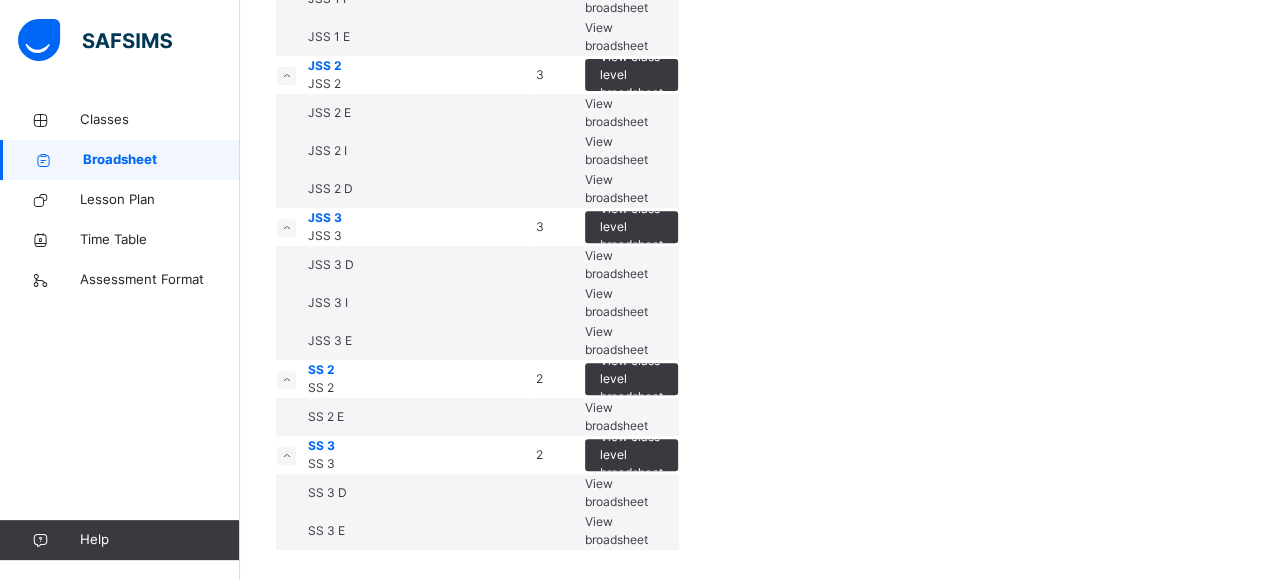 scroll, scrollTop: 684, scrollLeft: 0, axis: vertical 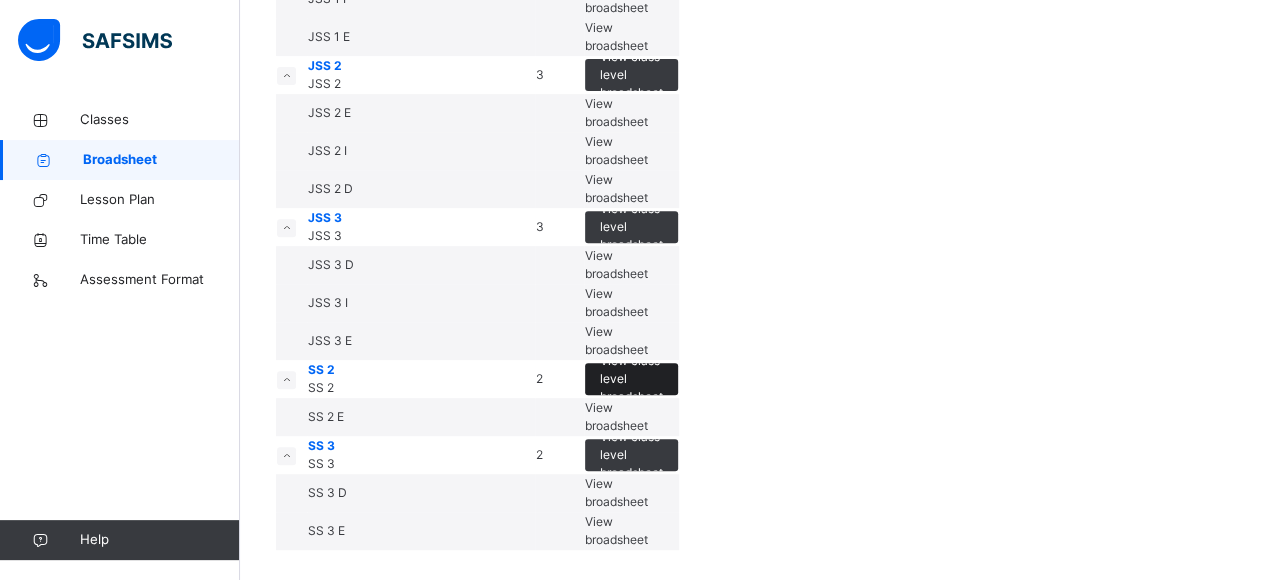 click on "View class level broadsheet" at bounding box center [631, 379] 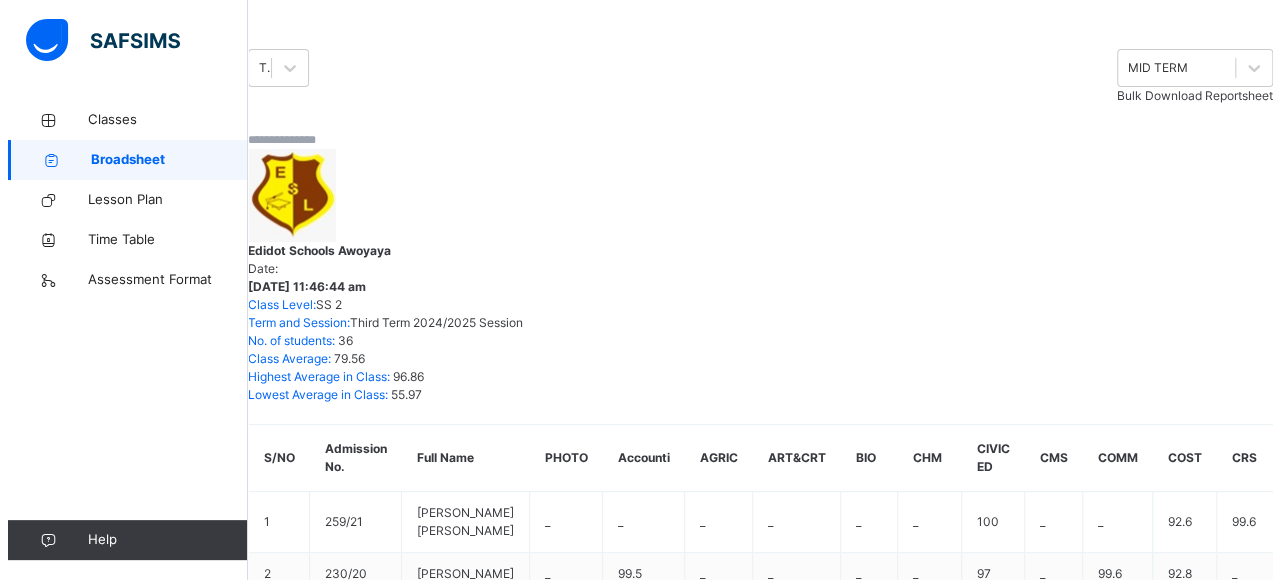scroll, scrollTop: 0, scrollLeft: 0, axis: both 